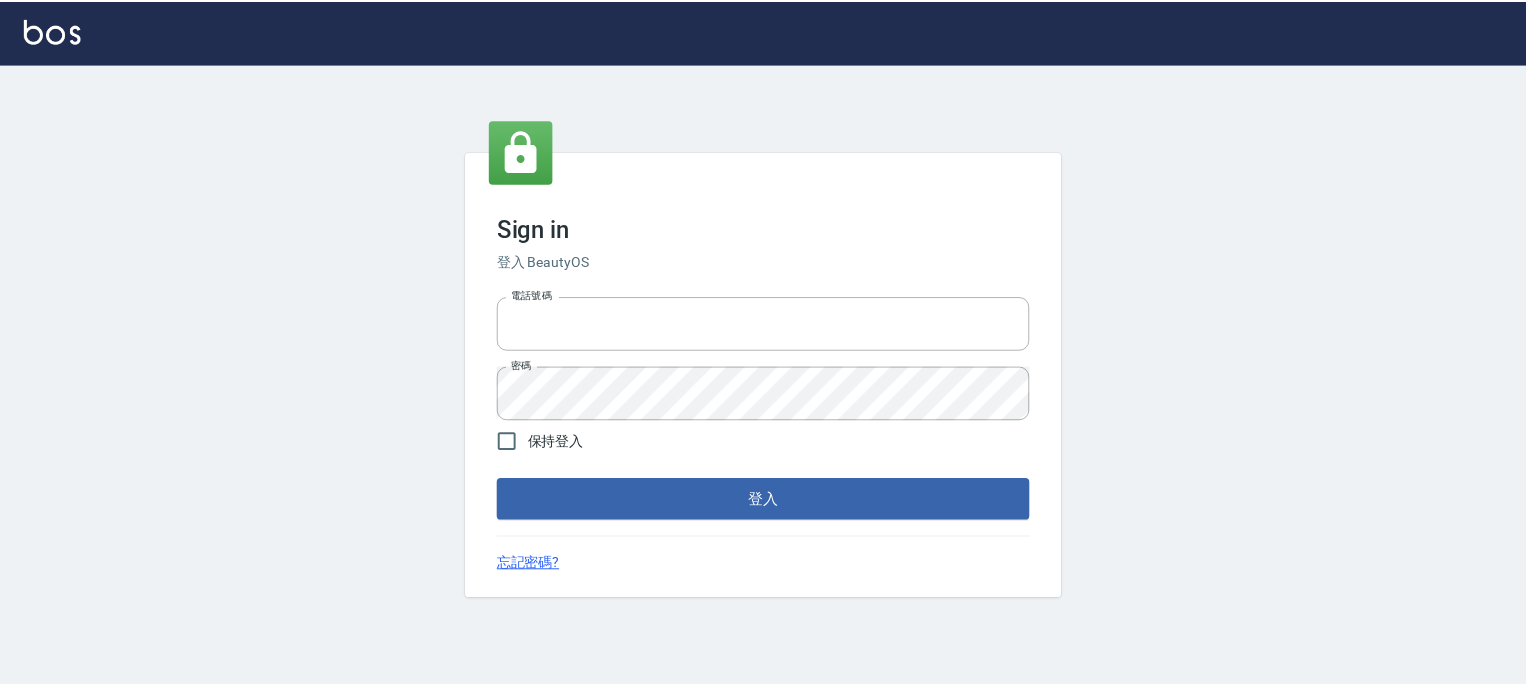 scroll, scrollTop: 0, scrollLeft: 0, axis: both 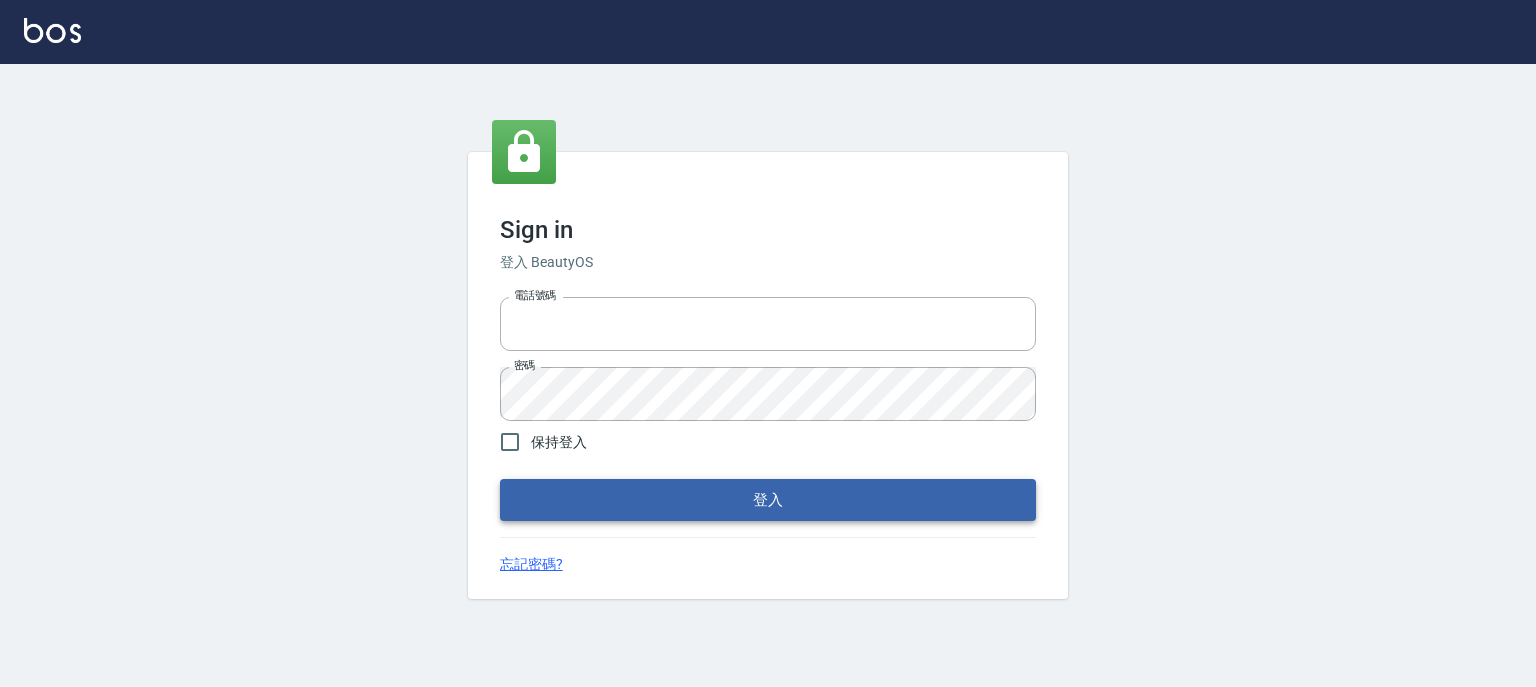 type on "[PHONE]" 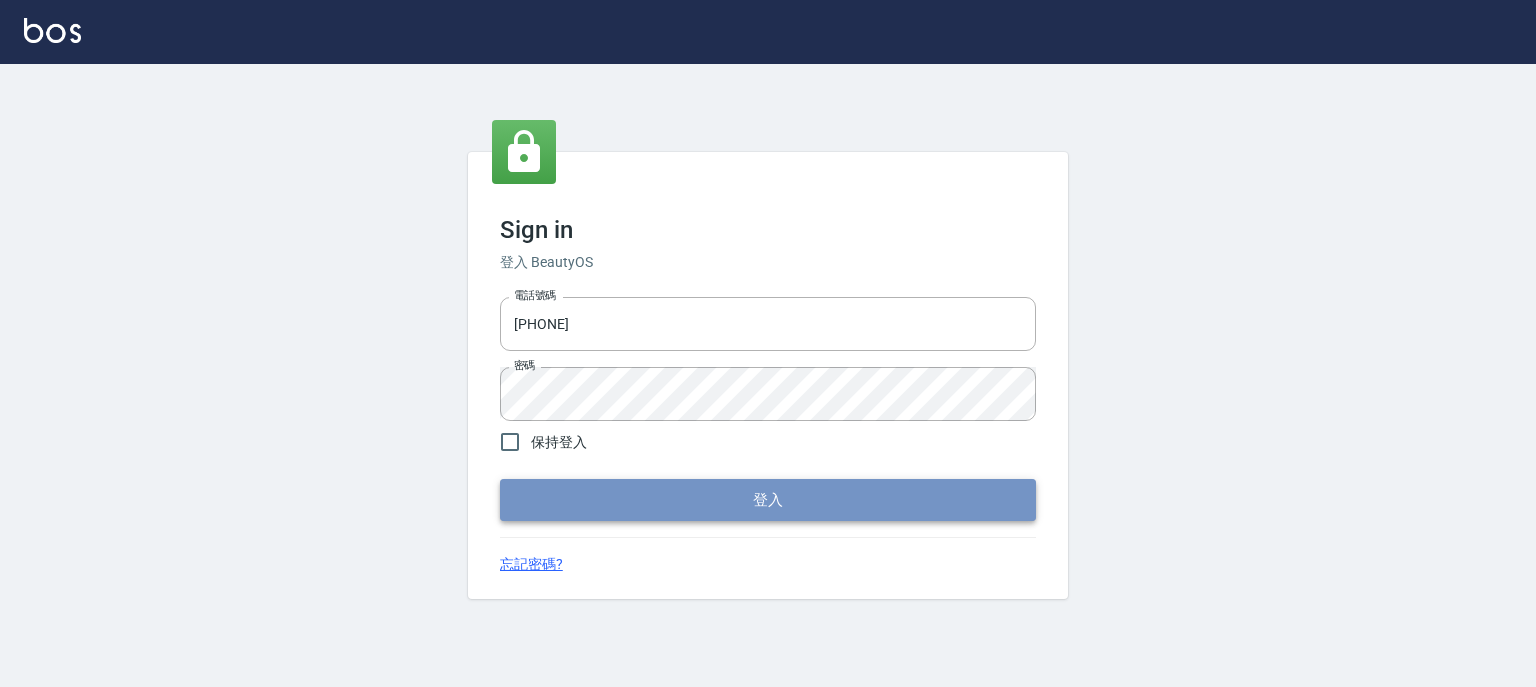 click on "登入" at bounding box center [768, 500] 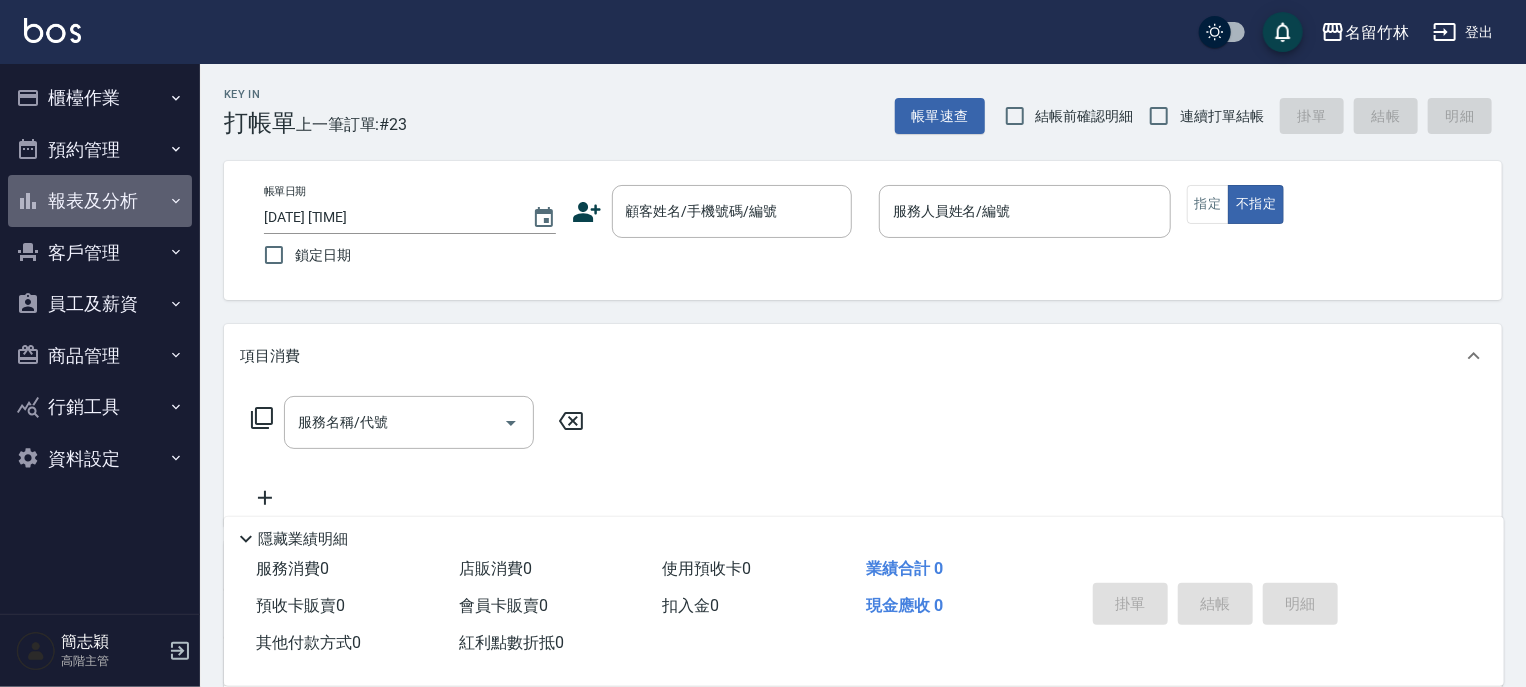click 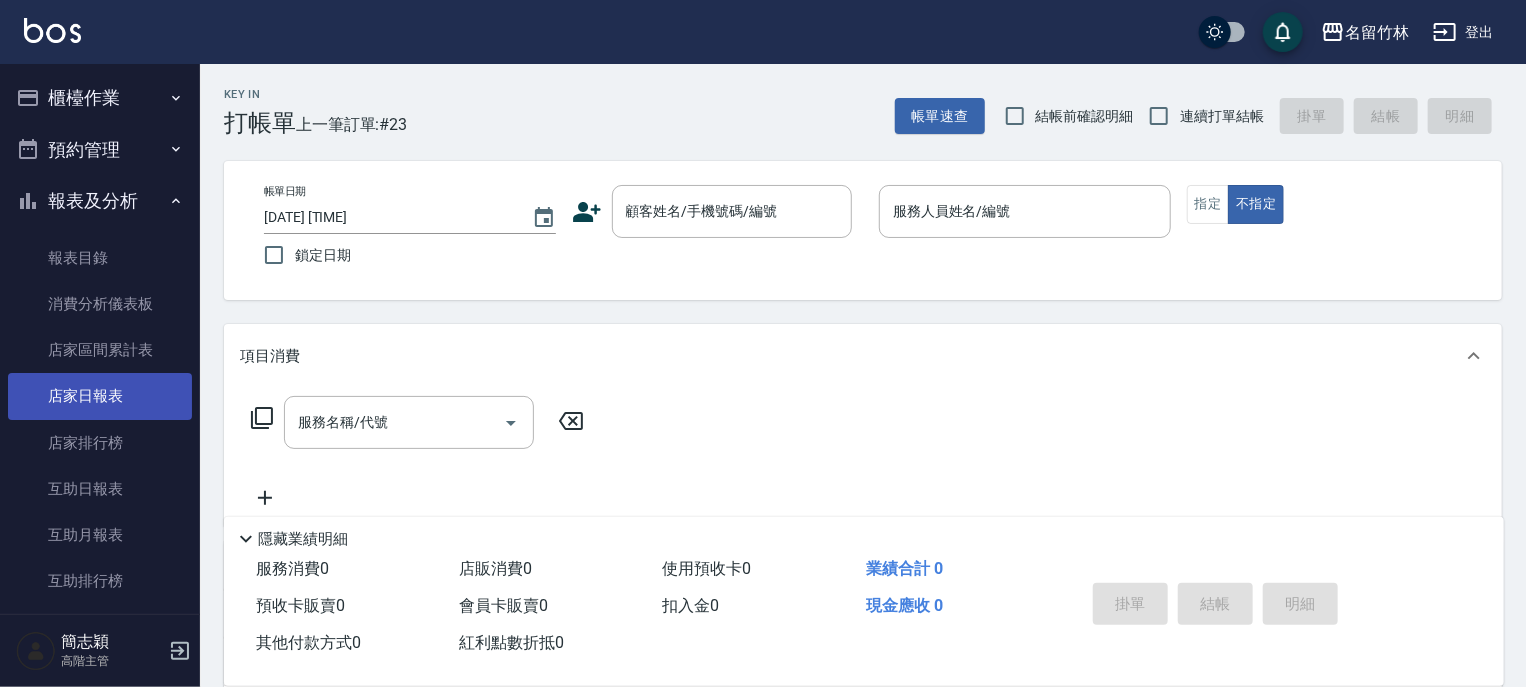 click on "店家日報表" at bounding box center (100, 396) 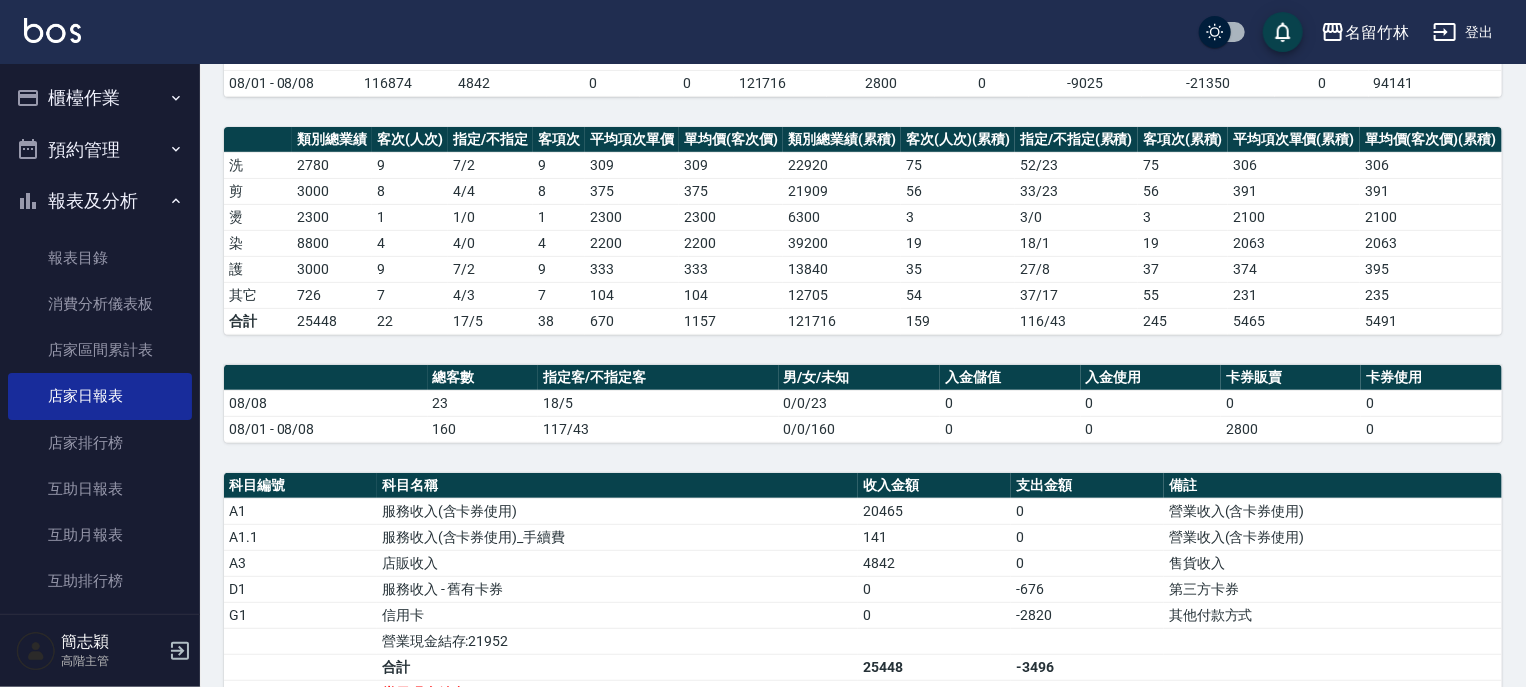 scroll, scrollTop: 320, scrollLeft: 0, axis: vertical 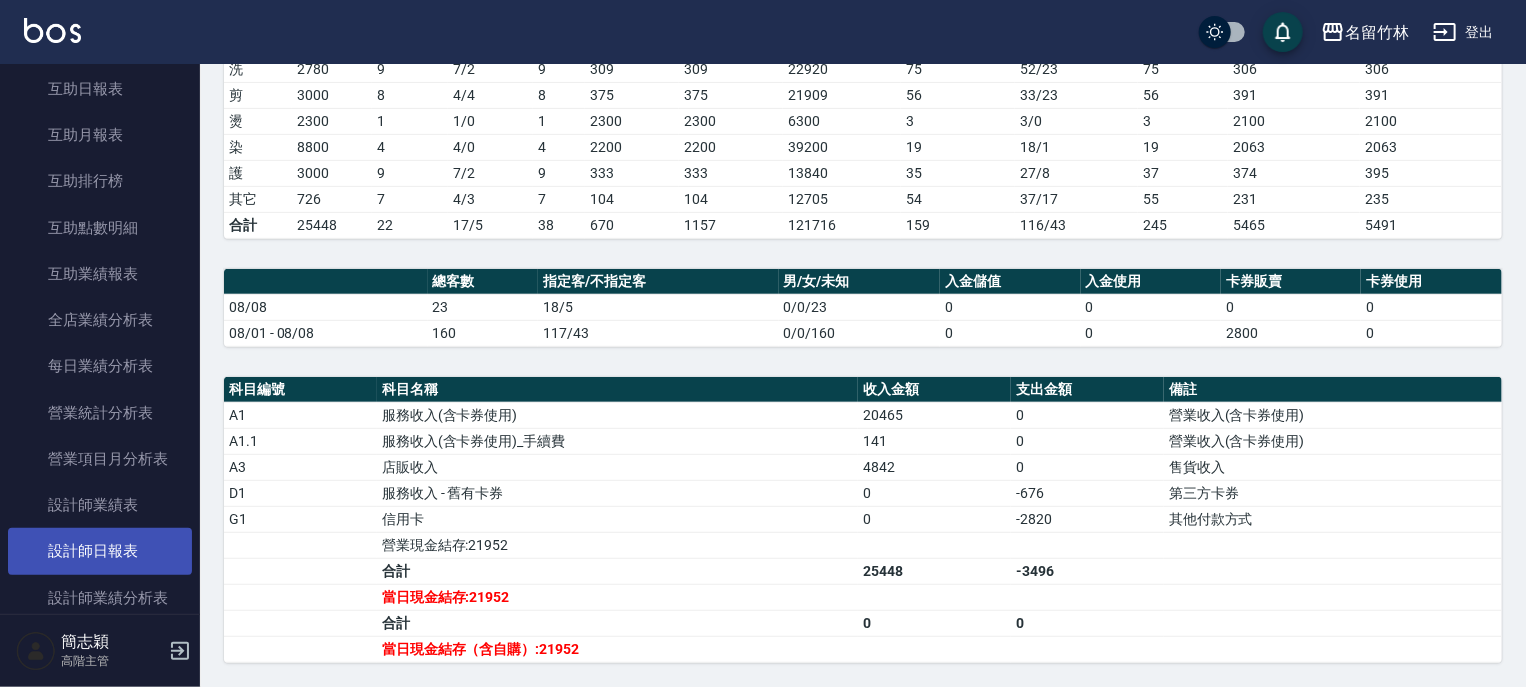 click on "設計師日報表" at bounding box center (100, 551) 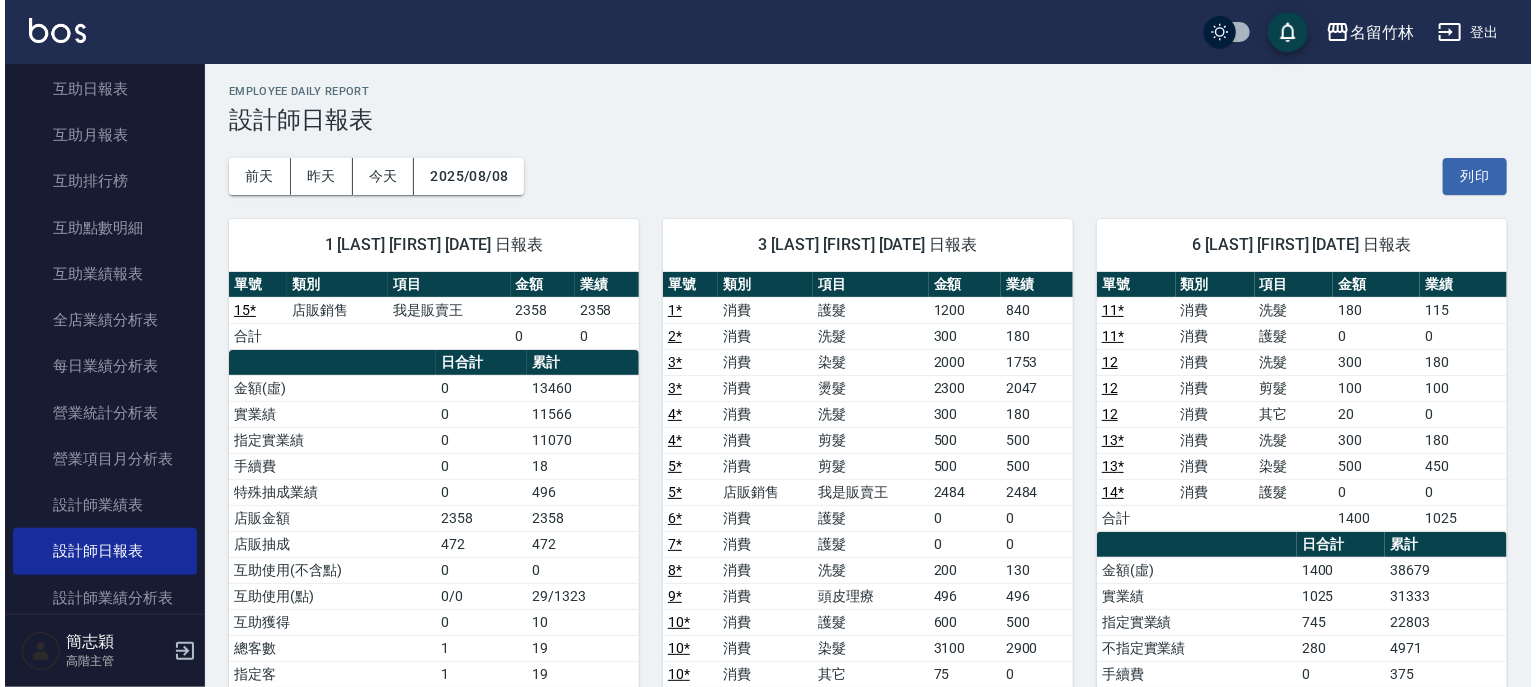 scroll, scrollTop: 0, scrollLeft: 0, axis: both 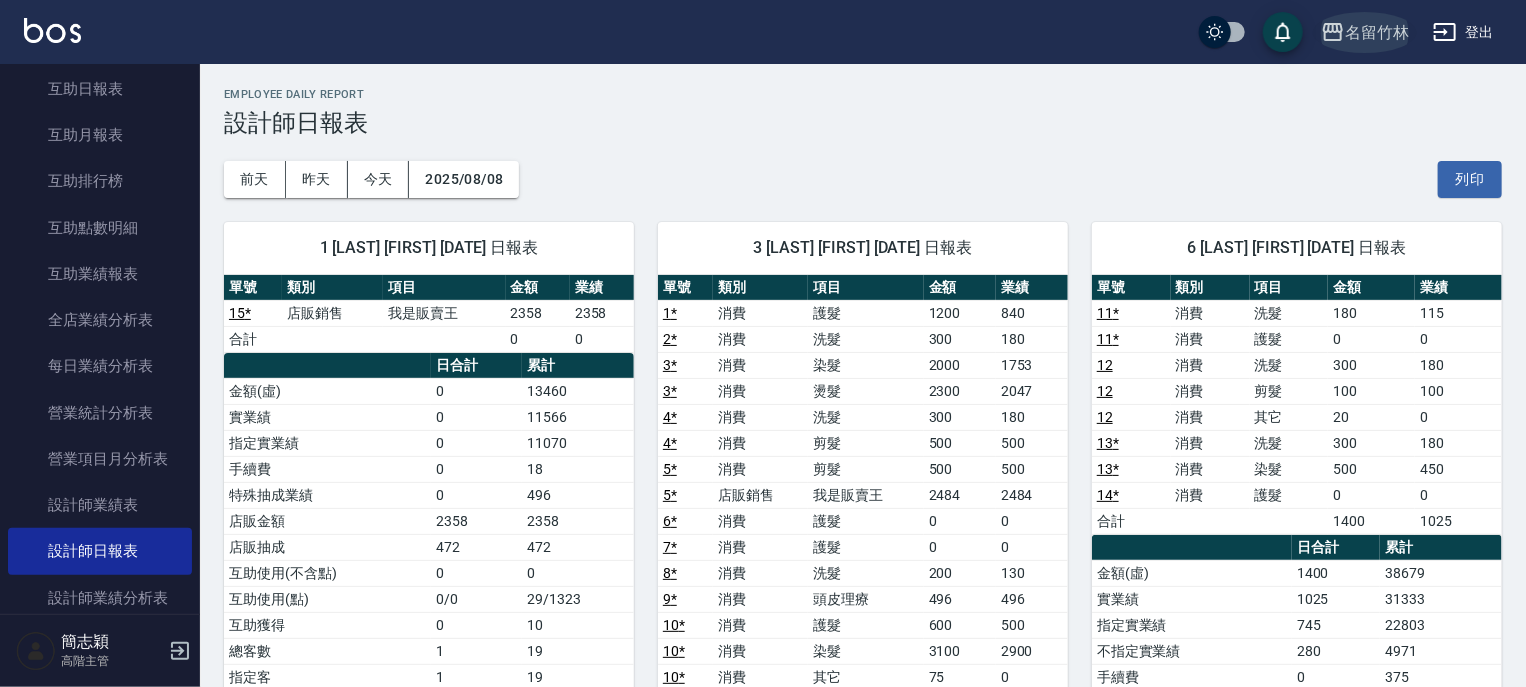 click 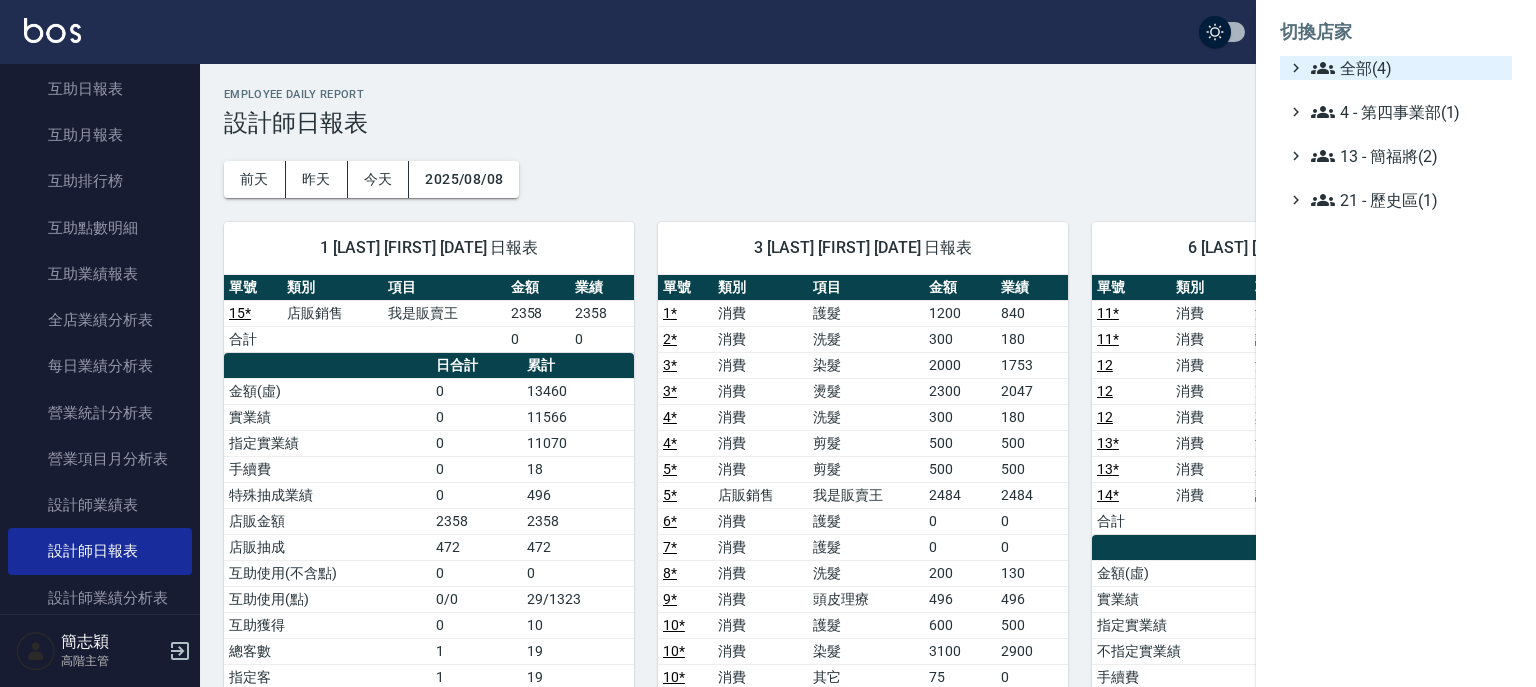 click 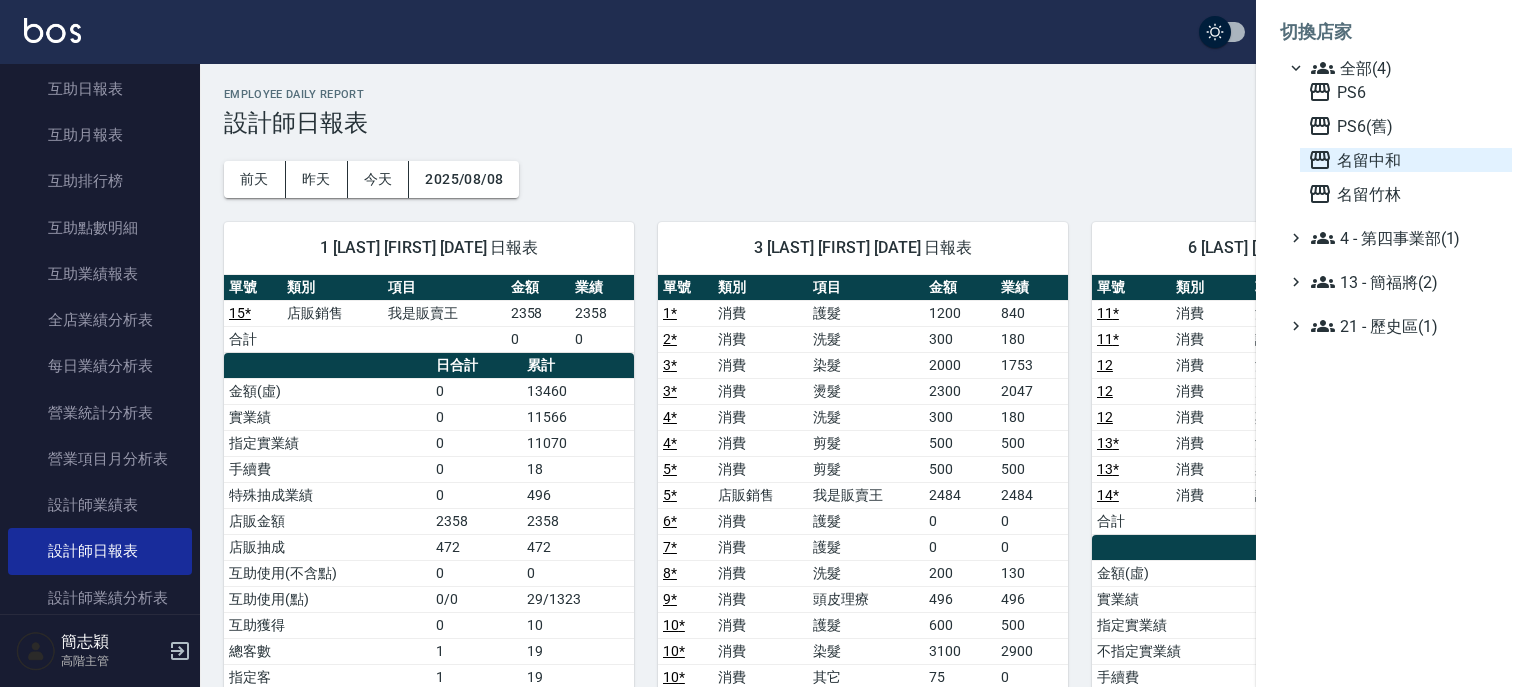 click 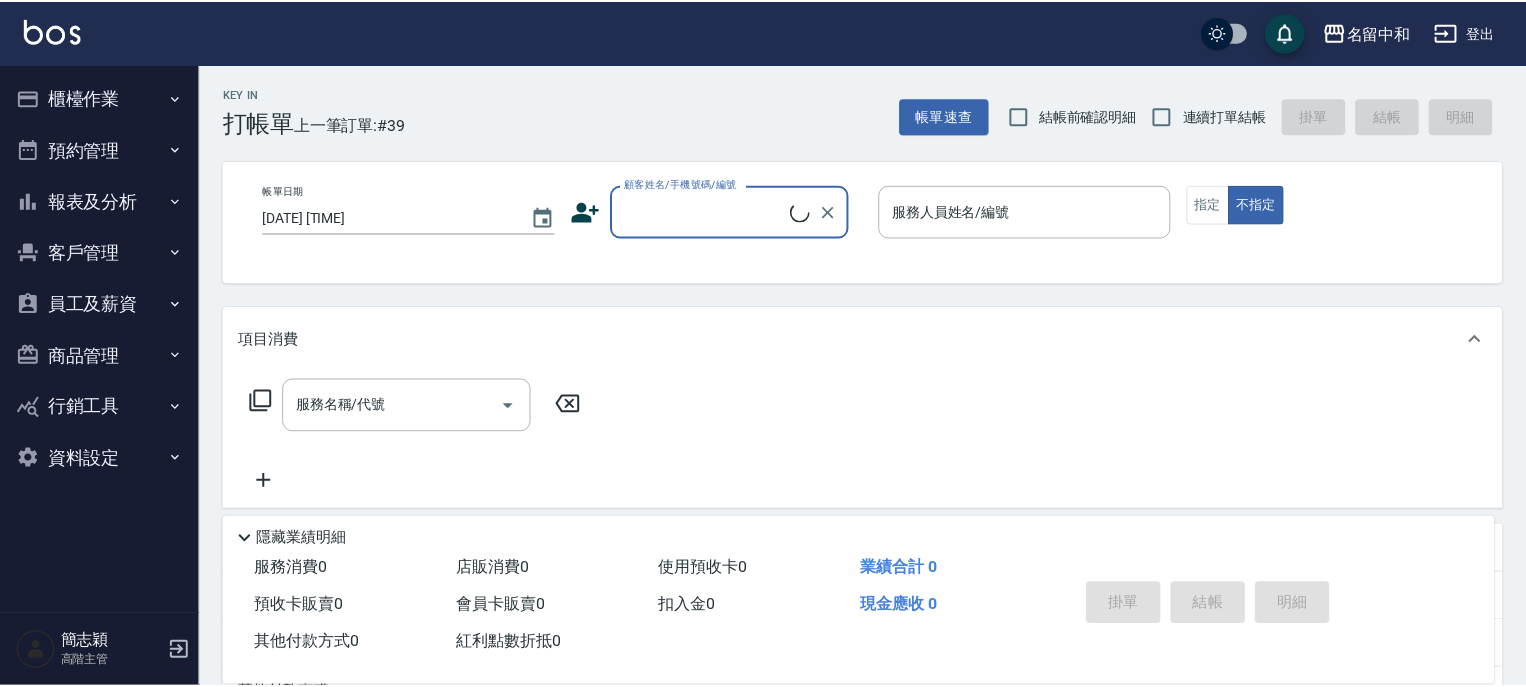 scroll, scrollTop: 0, scrollLeft: 0, axis: both 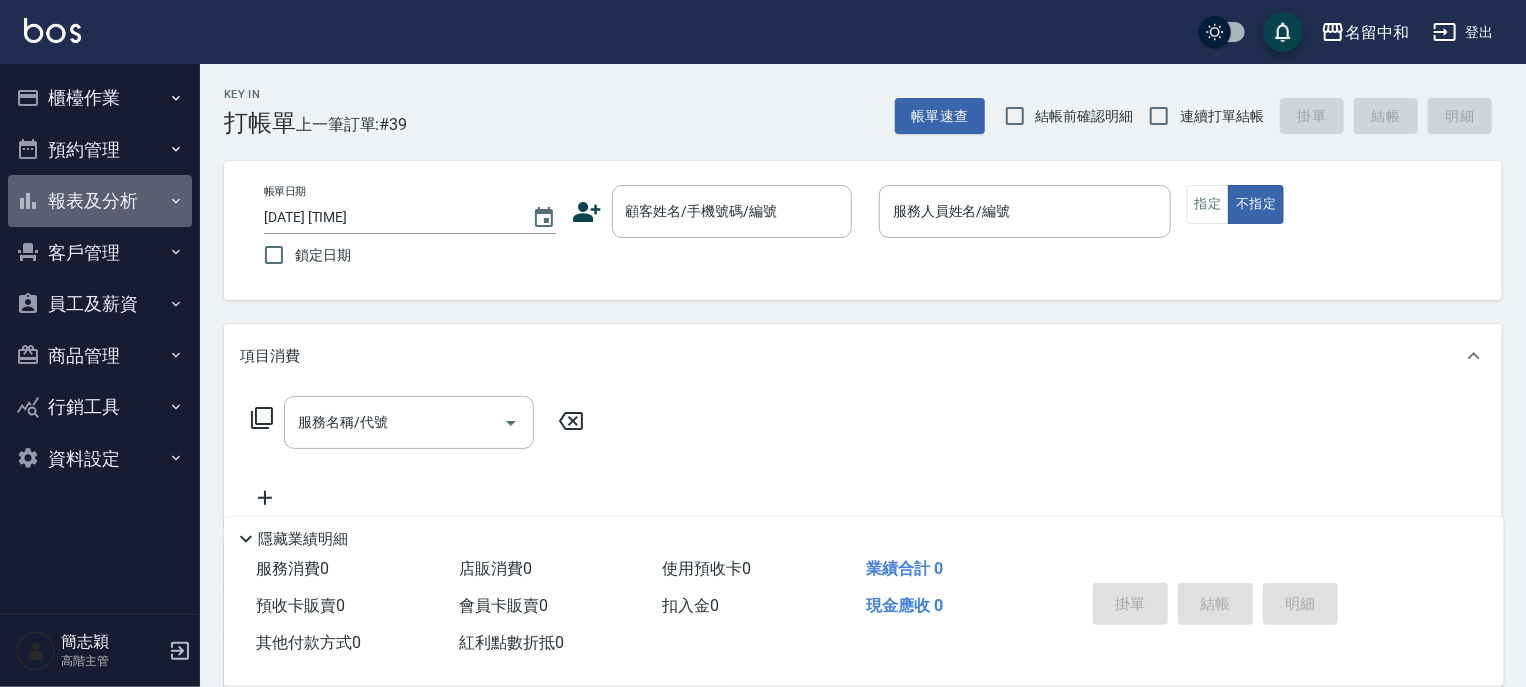 click 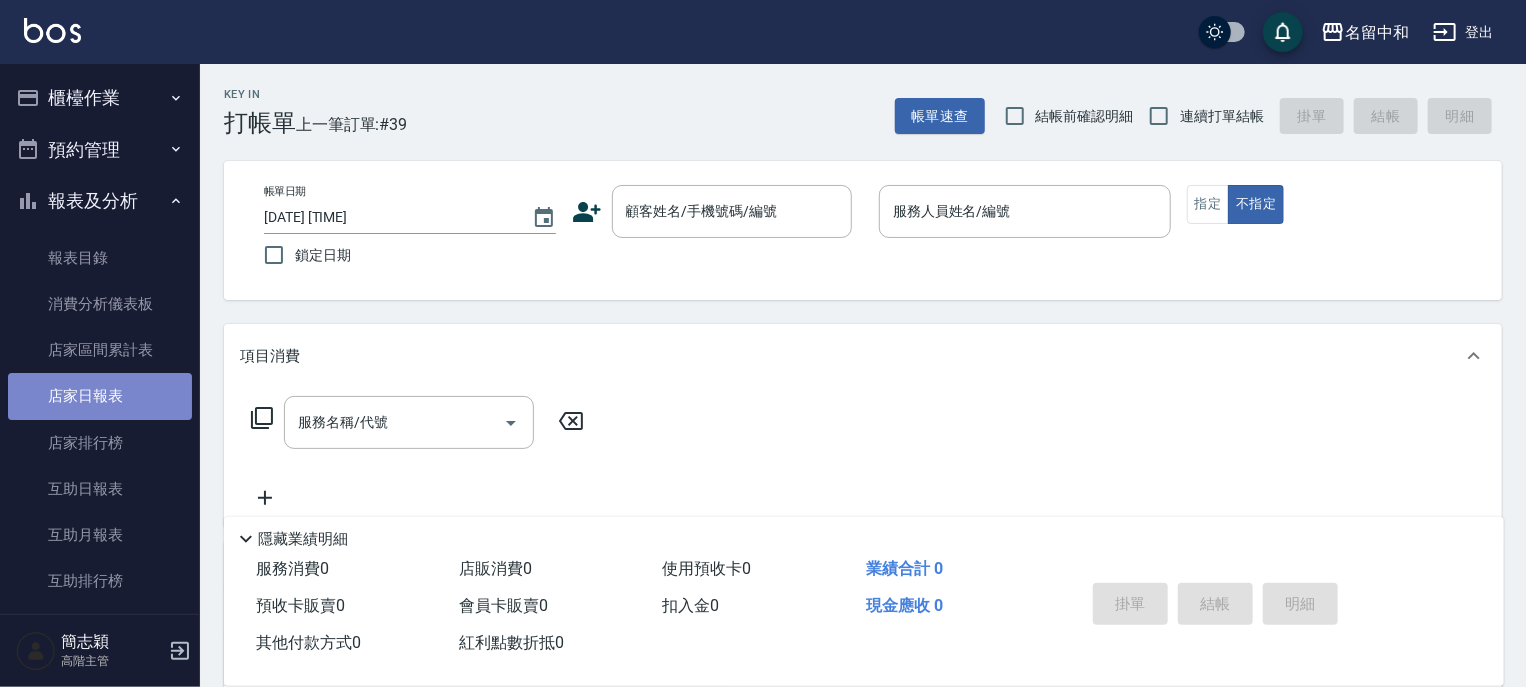click on "店家日報表" at bounding box center [100, 396] 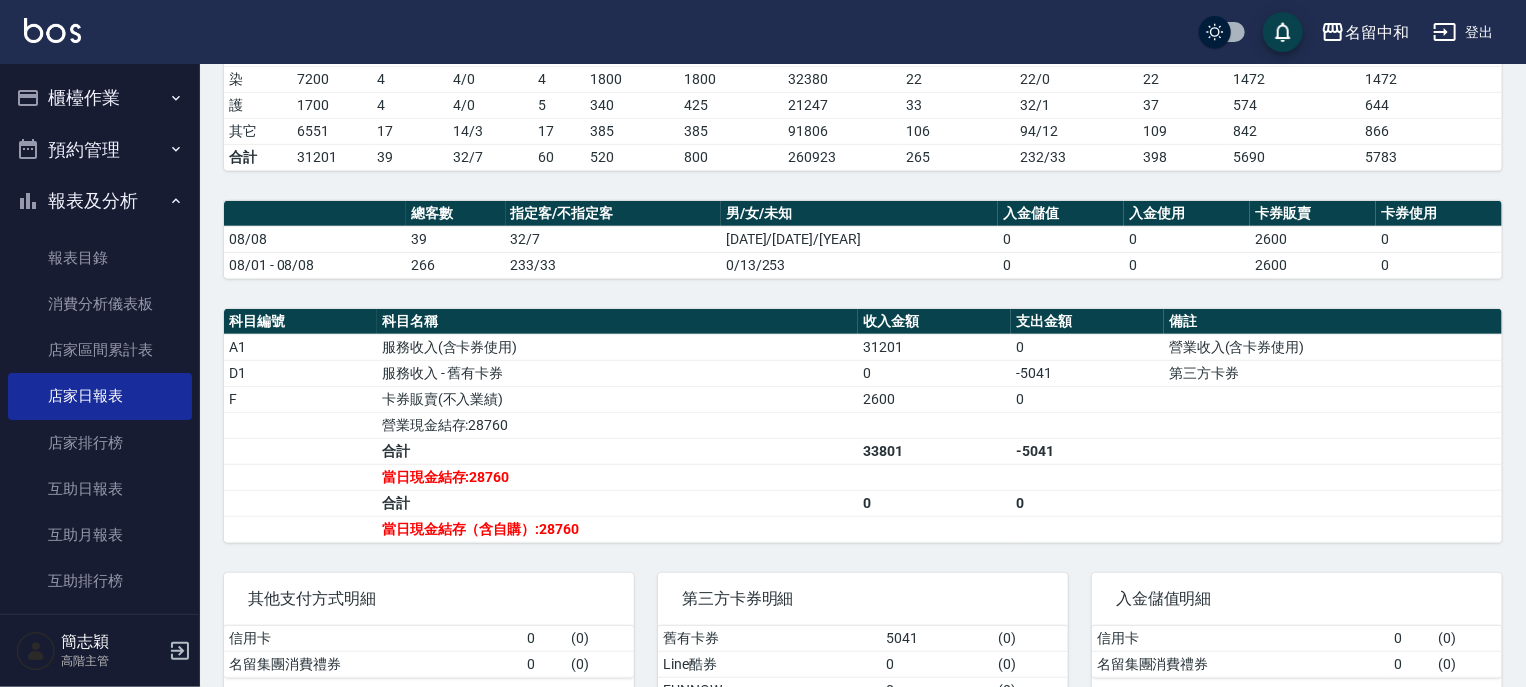 scroll, scrollTop: 400, scrollLeft: 0, axis: vertical 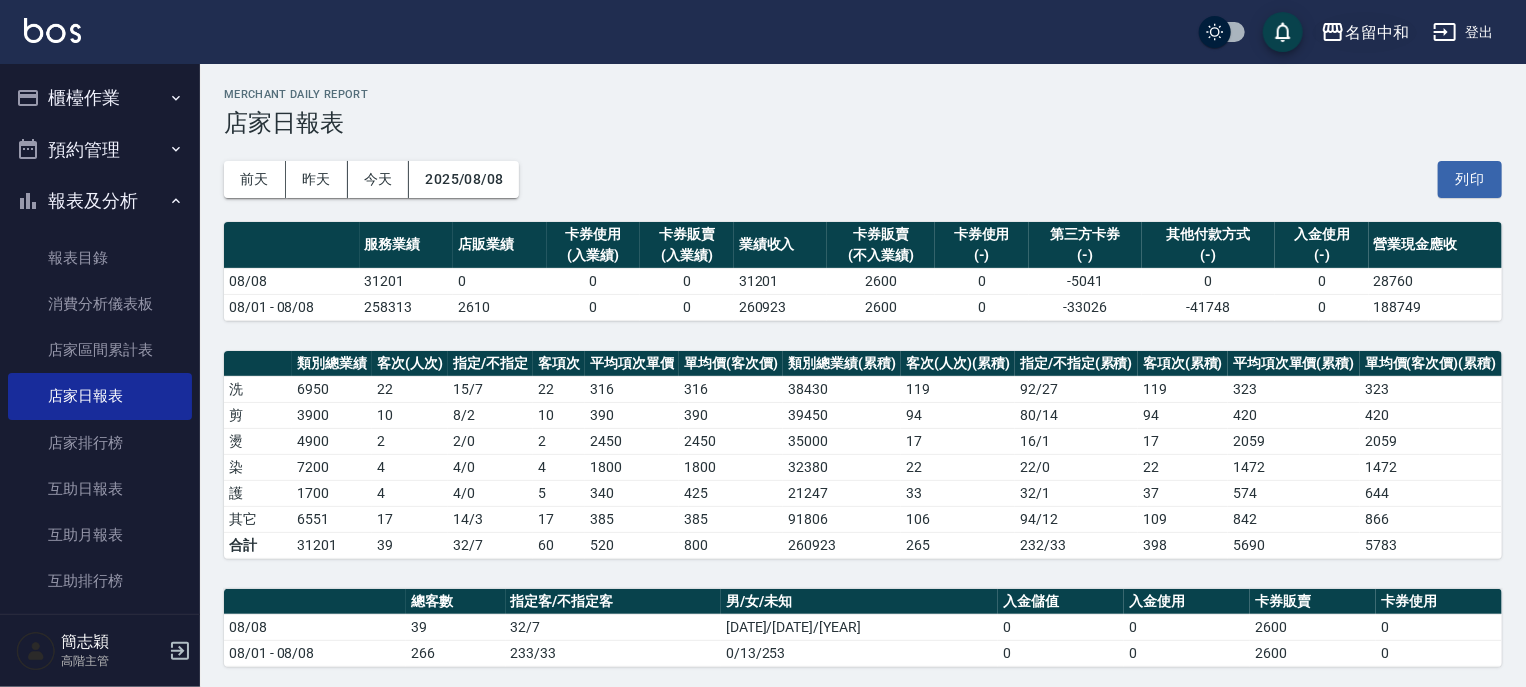 click 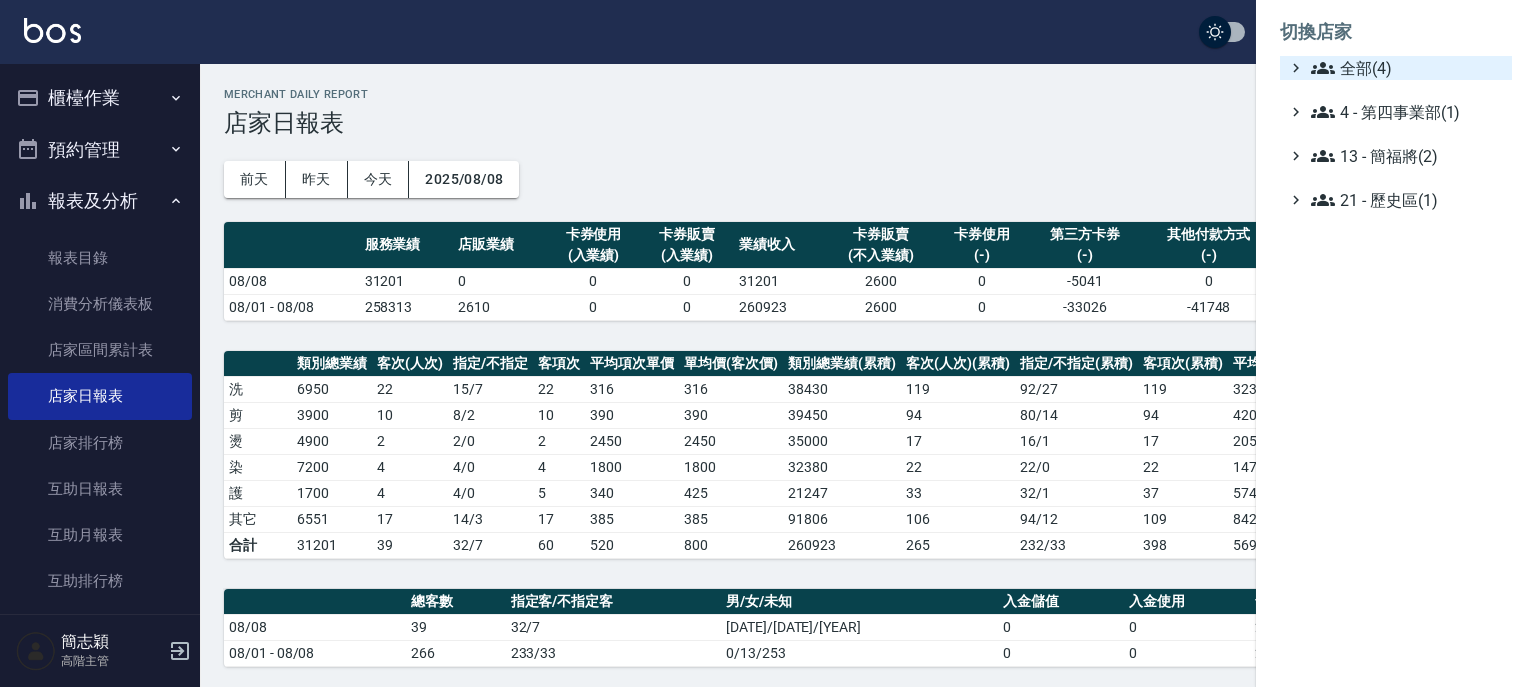 click 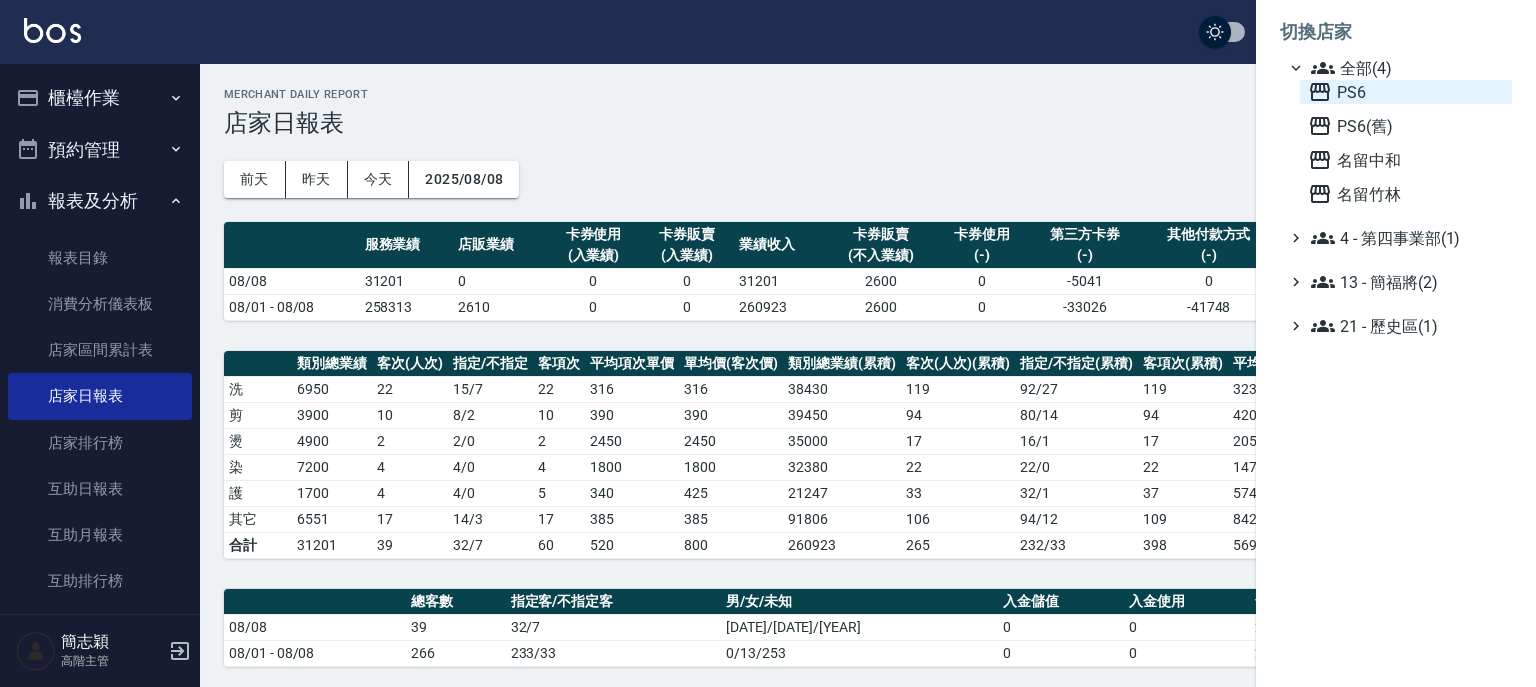 click 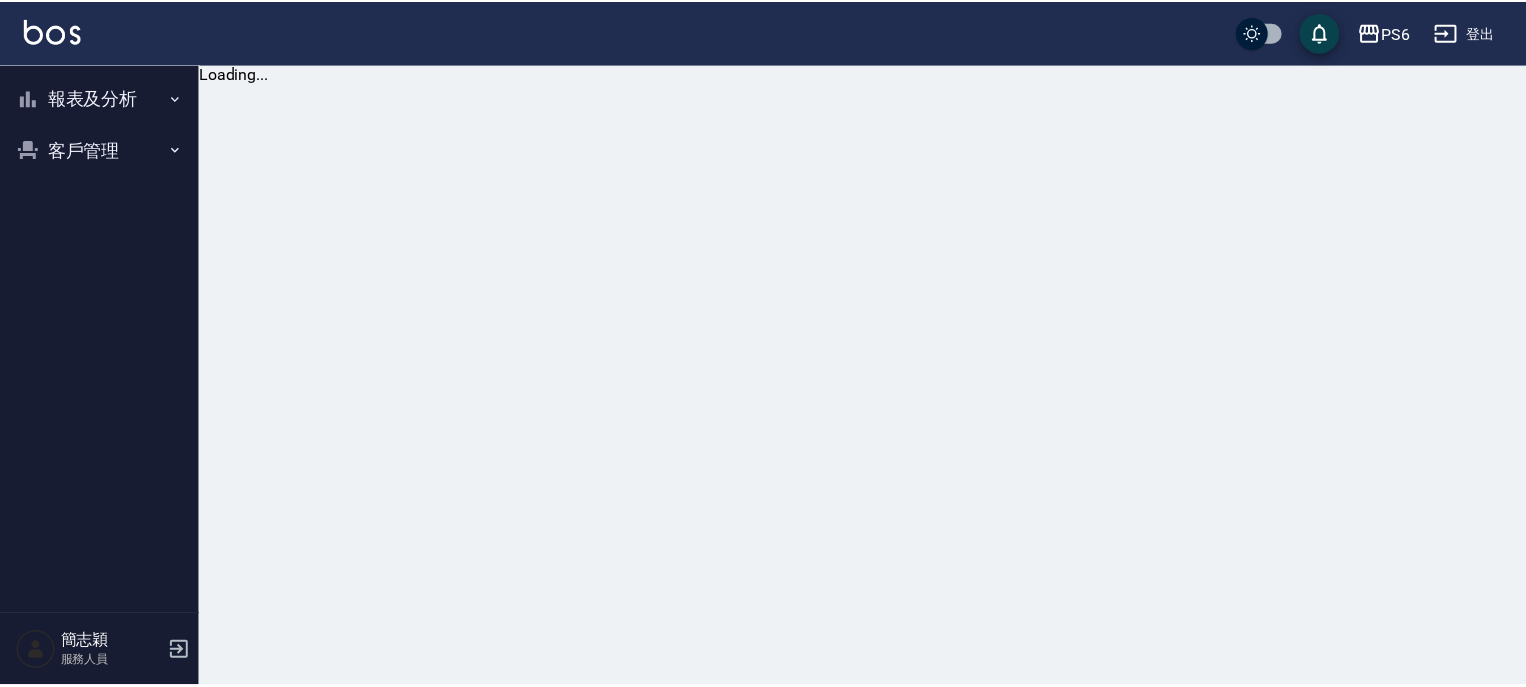 scroll, scrollTop: 0, scrollLeft: 0, axis: both 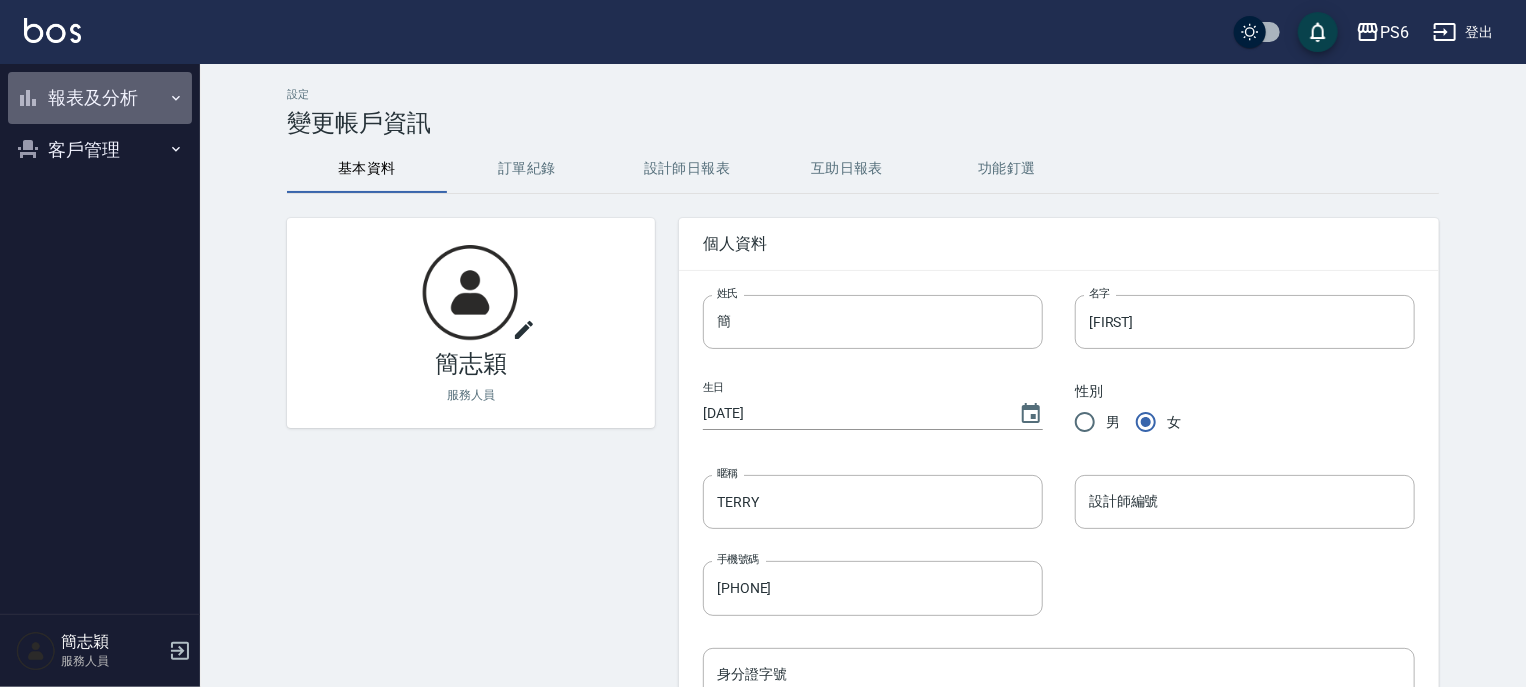 click 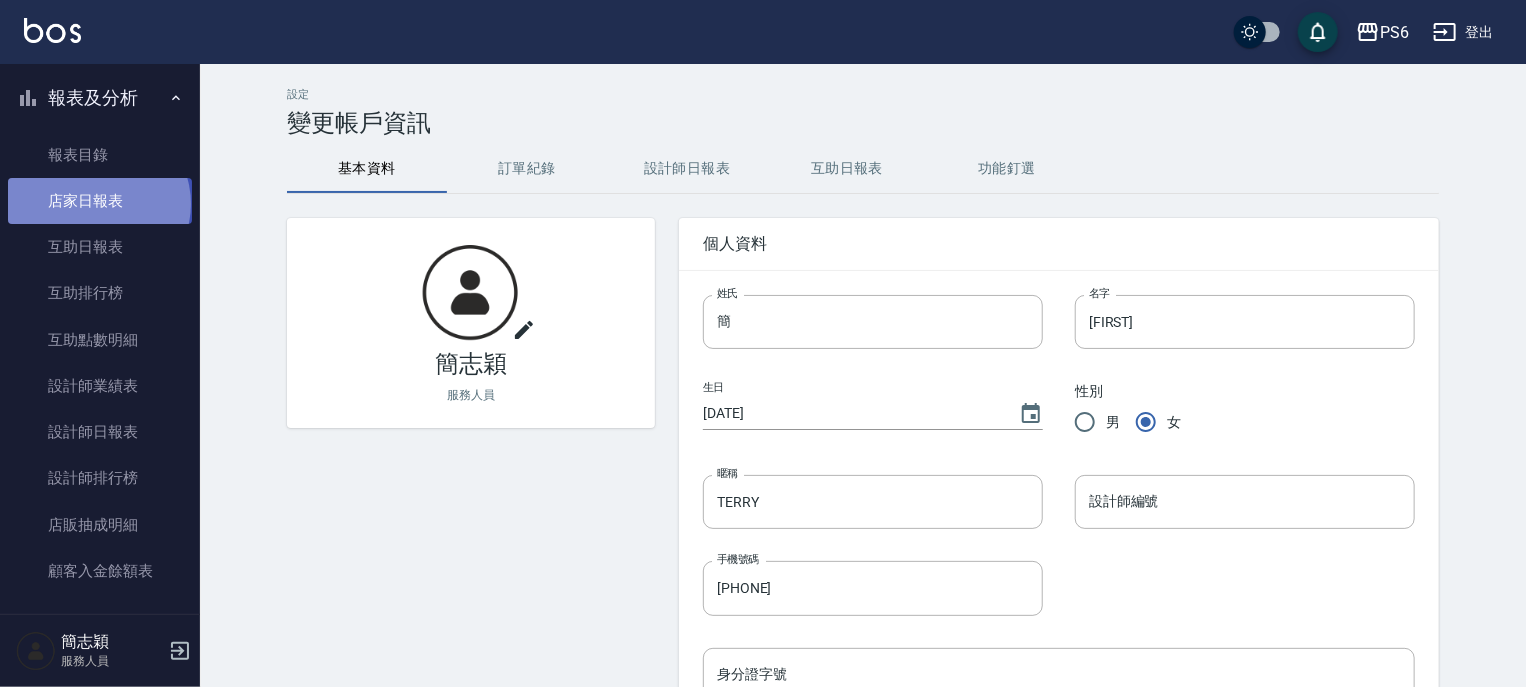 click on "店家日報表" at bounding box center (100, 201) 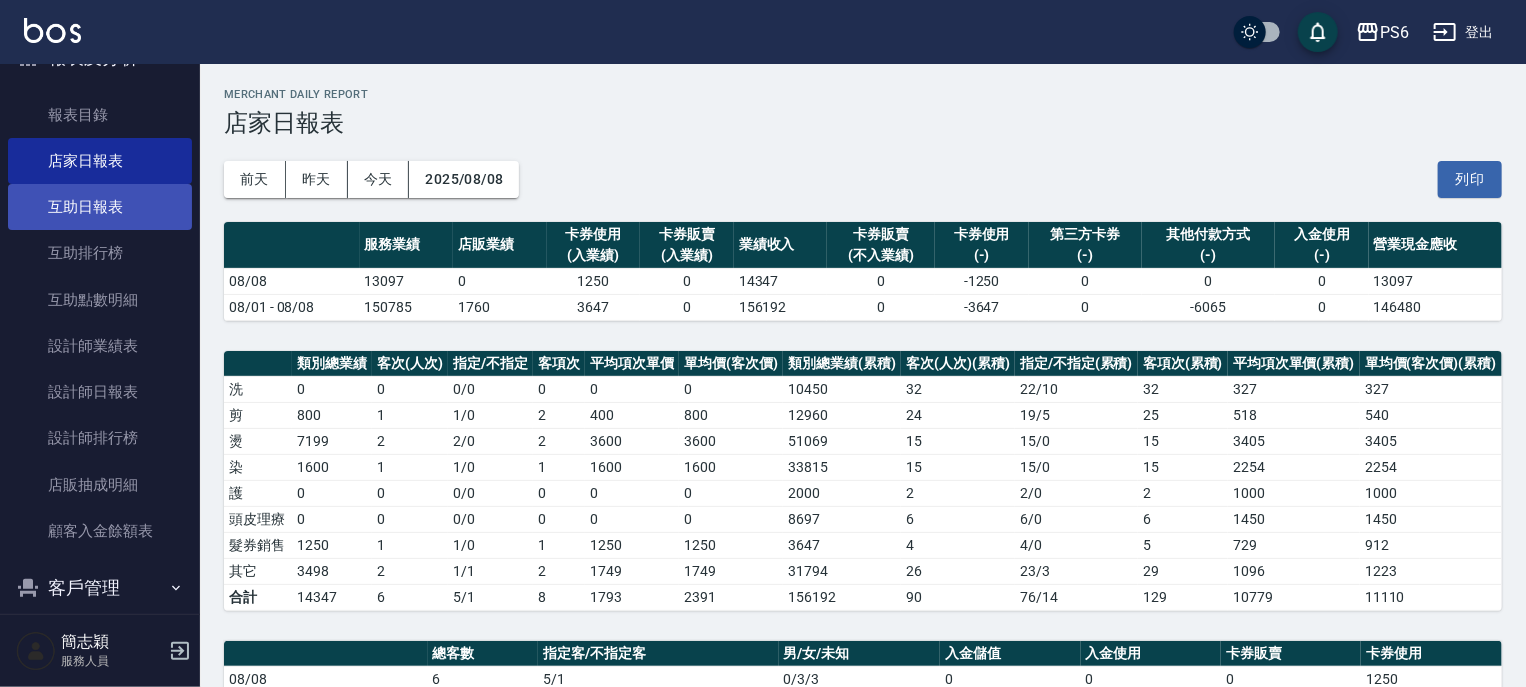 scroll, scrollTop: 63, scrollLeft: 0, axis: vertical 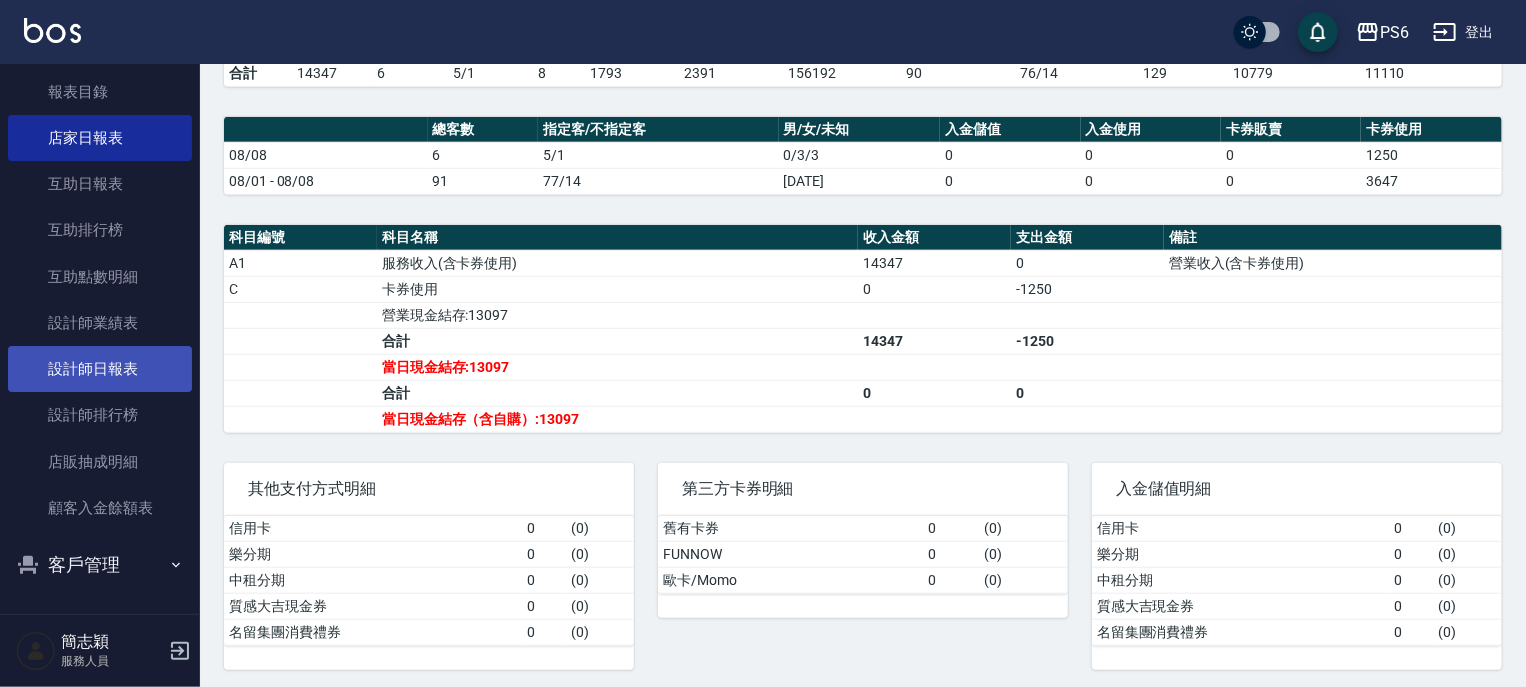 click on "設計師日報表" at bounding box center [100, 369] 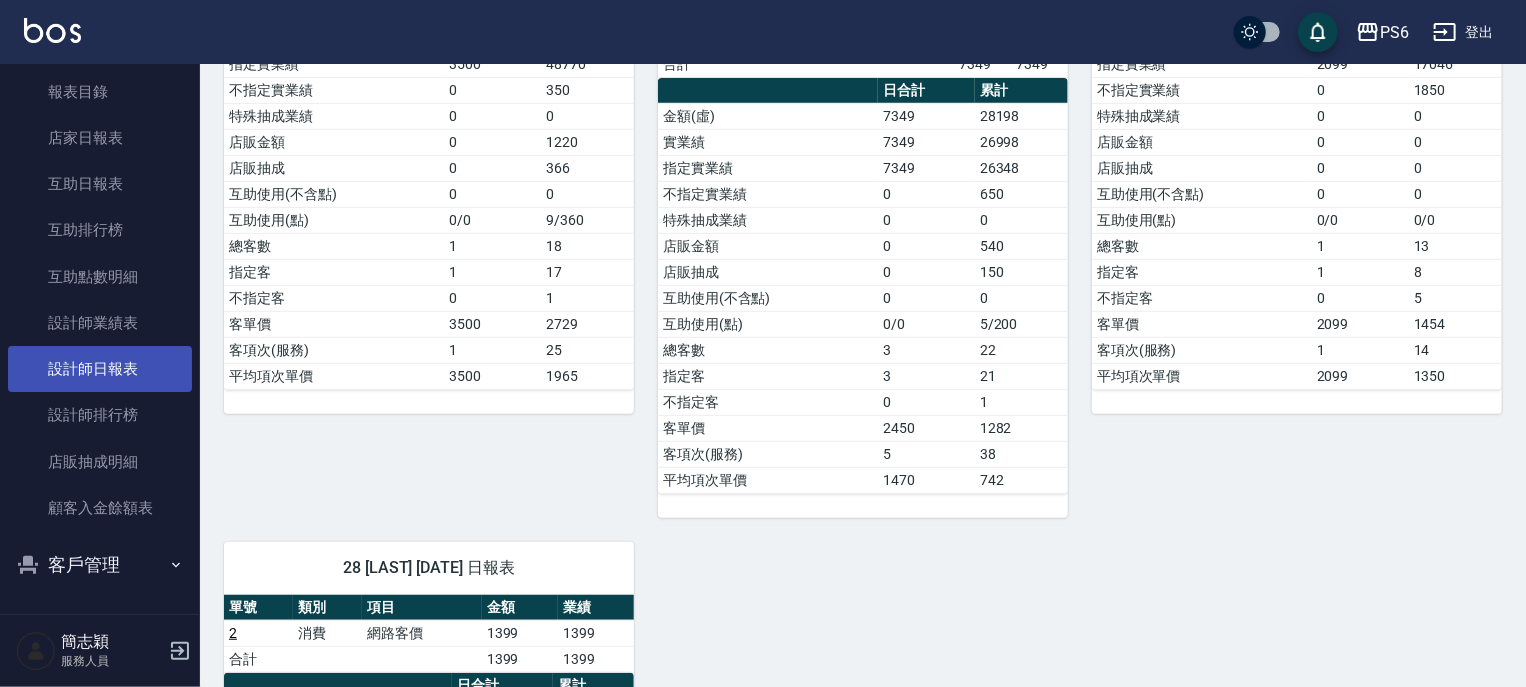 scroll, scrollTop: 400, scrollLeft: 0, axis: vertical 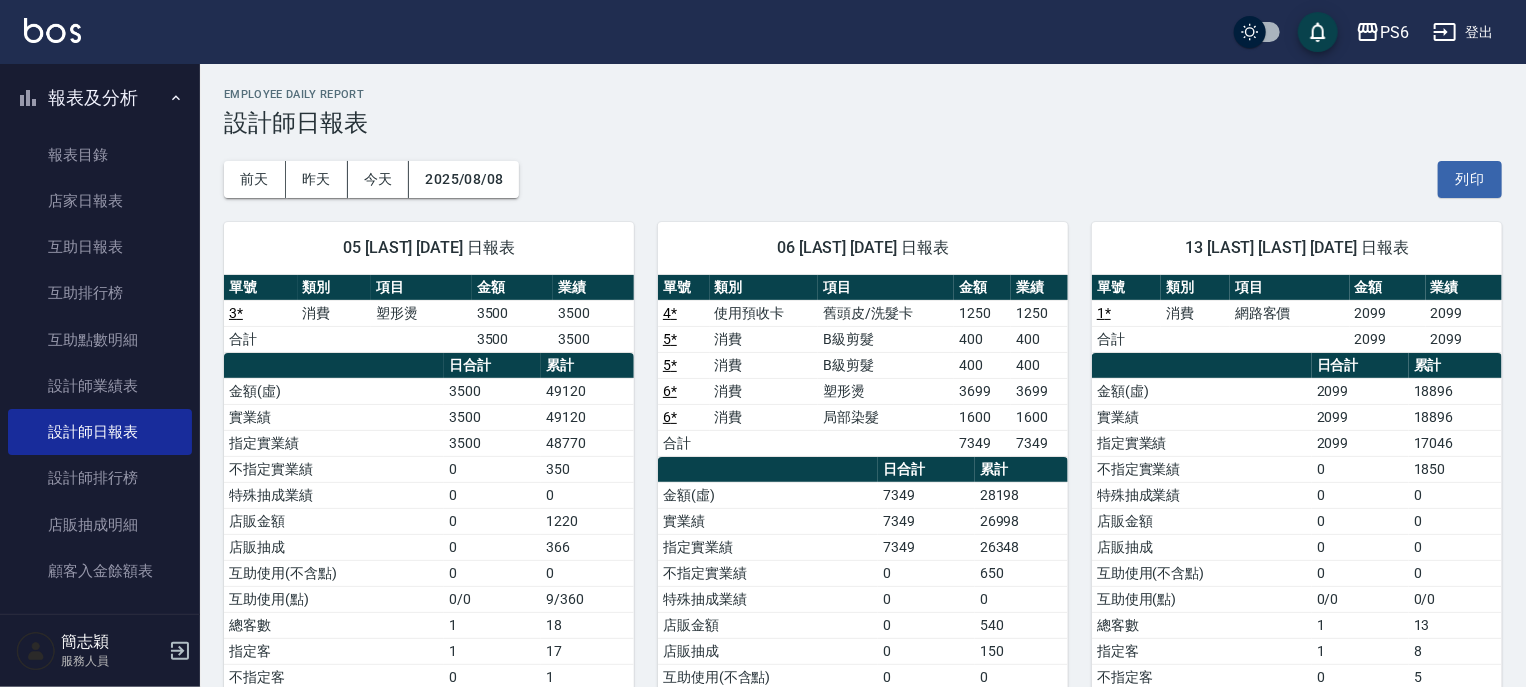 click on "登出" at bounding box center (1463, 32) 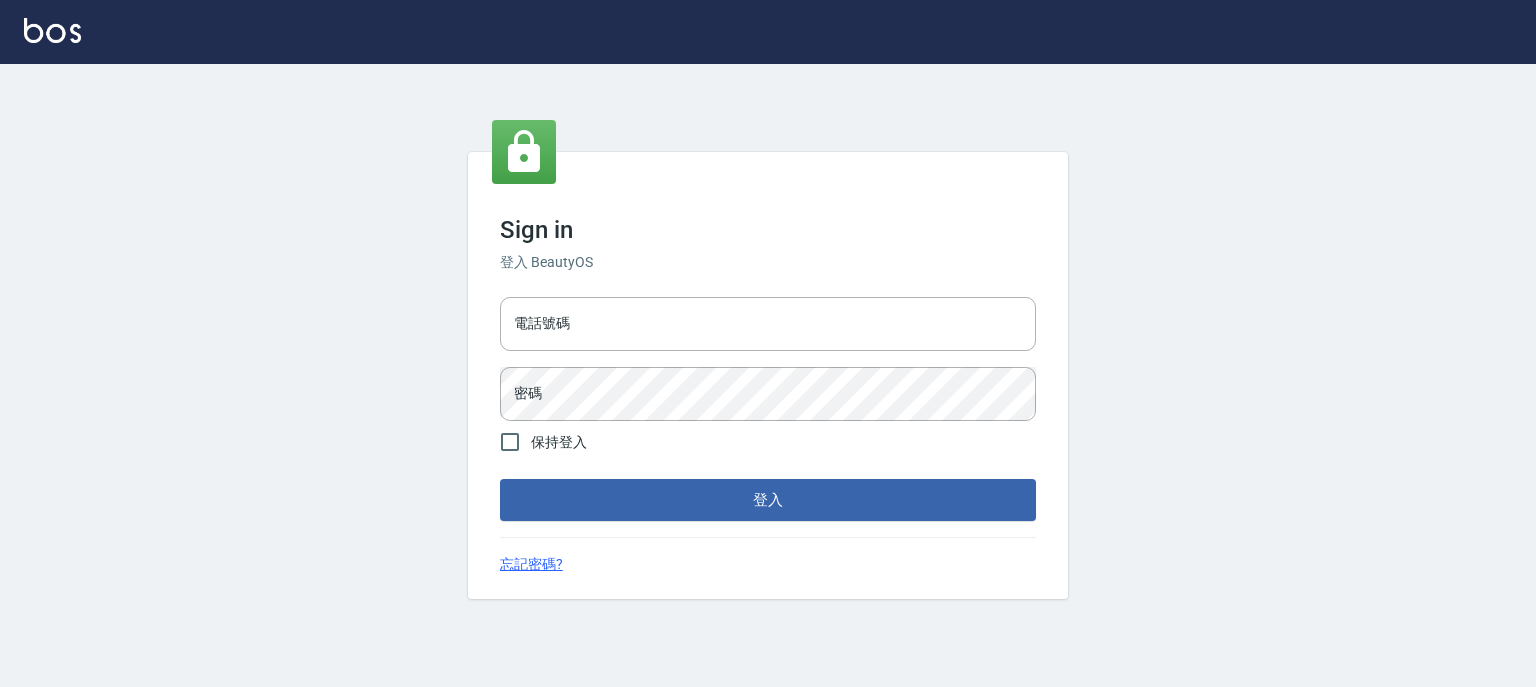 scroll, scrollTop: 0, scrollLeft: 0, axis: both 